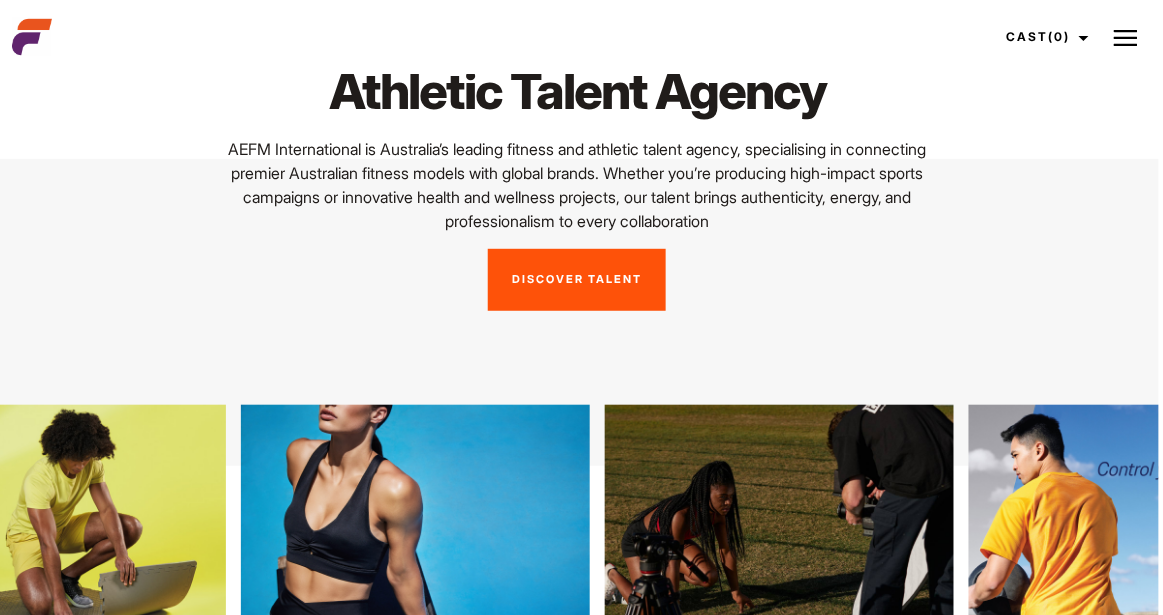 scroll, scrollTop: 0, scrollLeft: 4, axis: horizontal 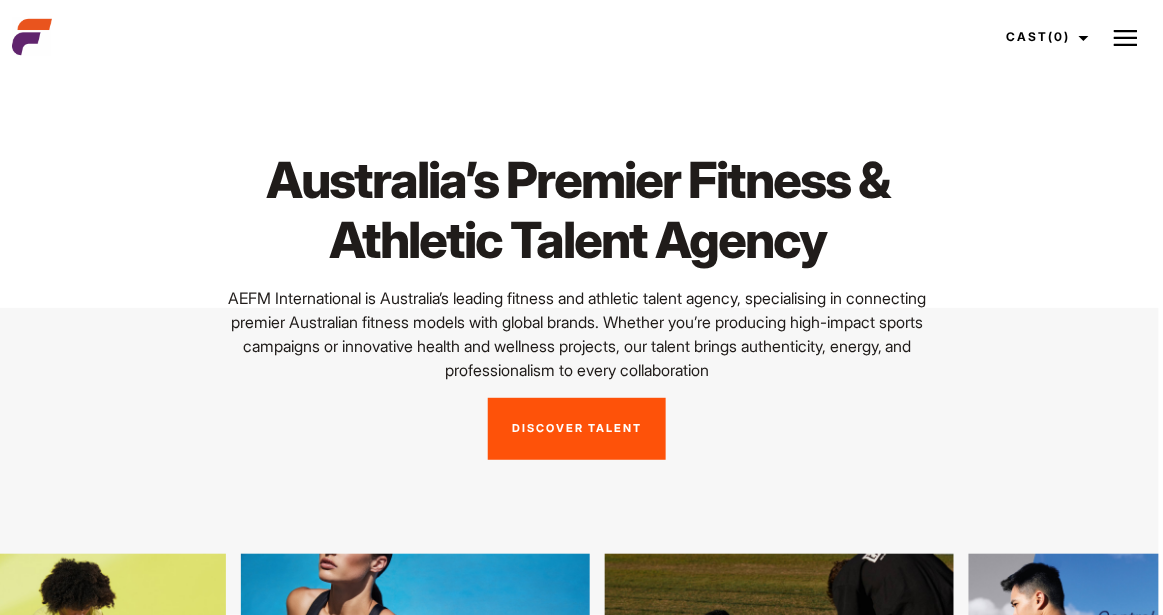 click on "Discover Talent" at bounding box center [577, 429] 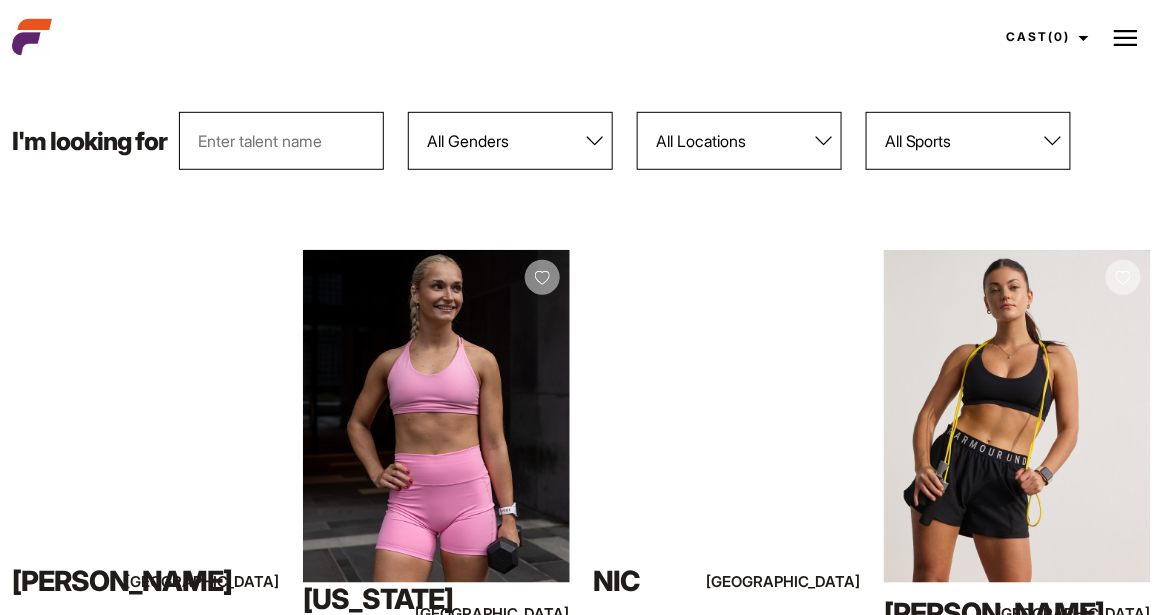 scroll, scrollTop: 225, scrollLeft: 0, axis: vertical 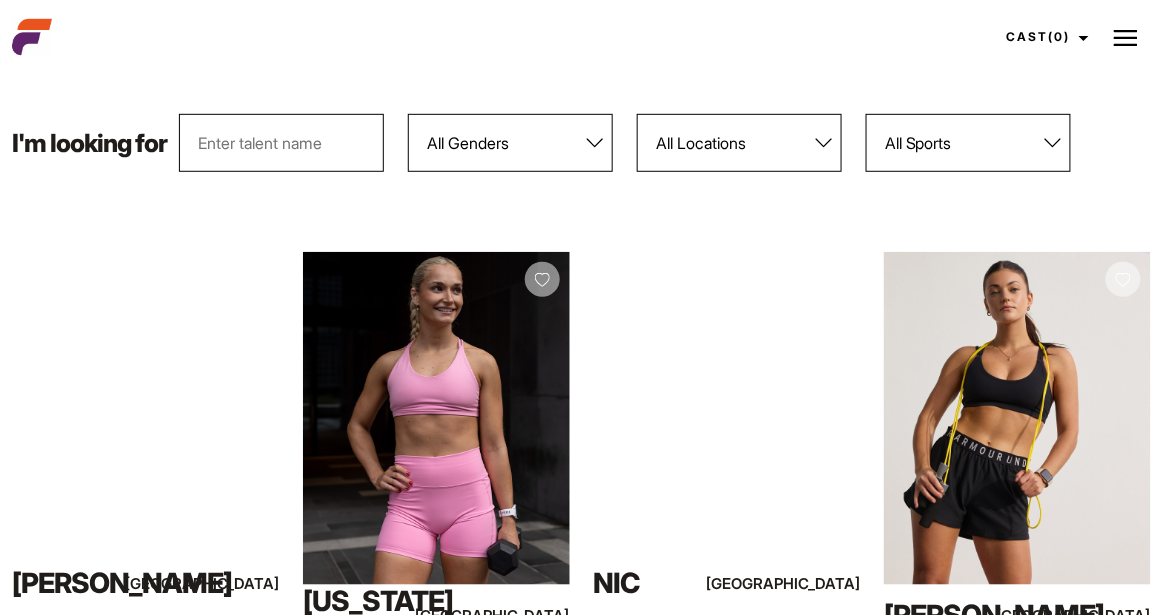 click at bounding box center (281, 143) 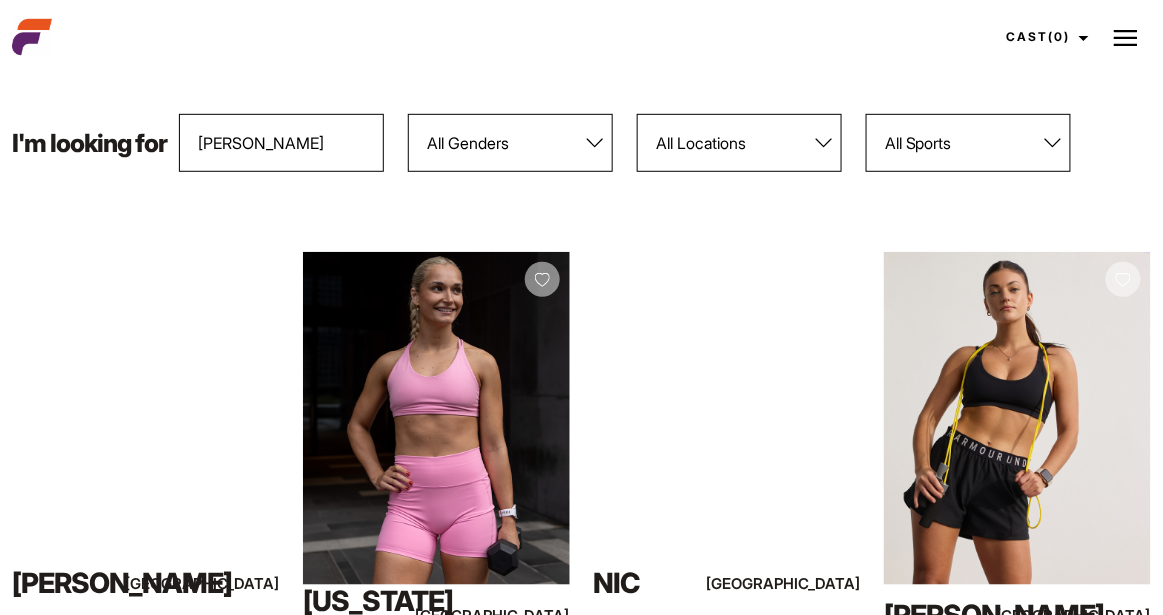 type on "[PERSON_NAME]" 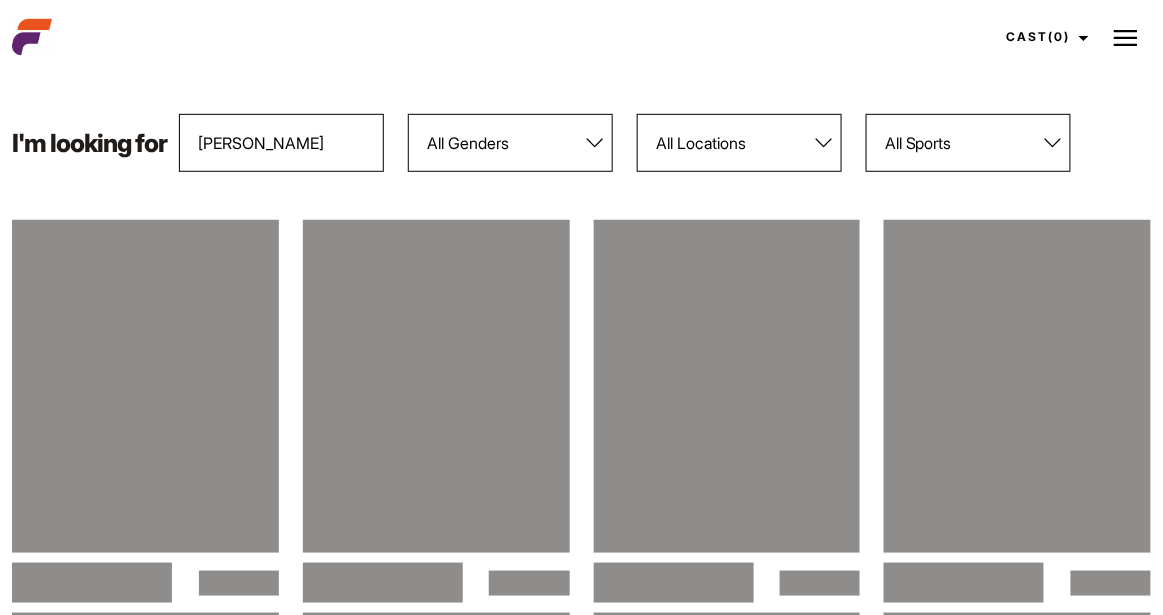 select on "104" 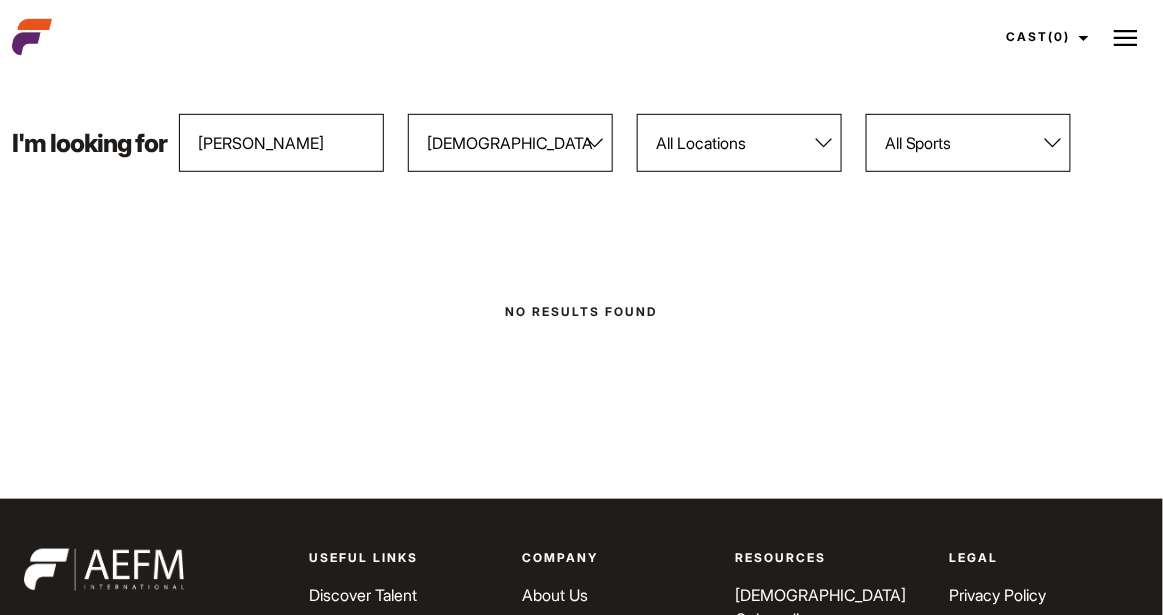 click on "[PERSON_NAME]" at bounding box center (281, 143) 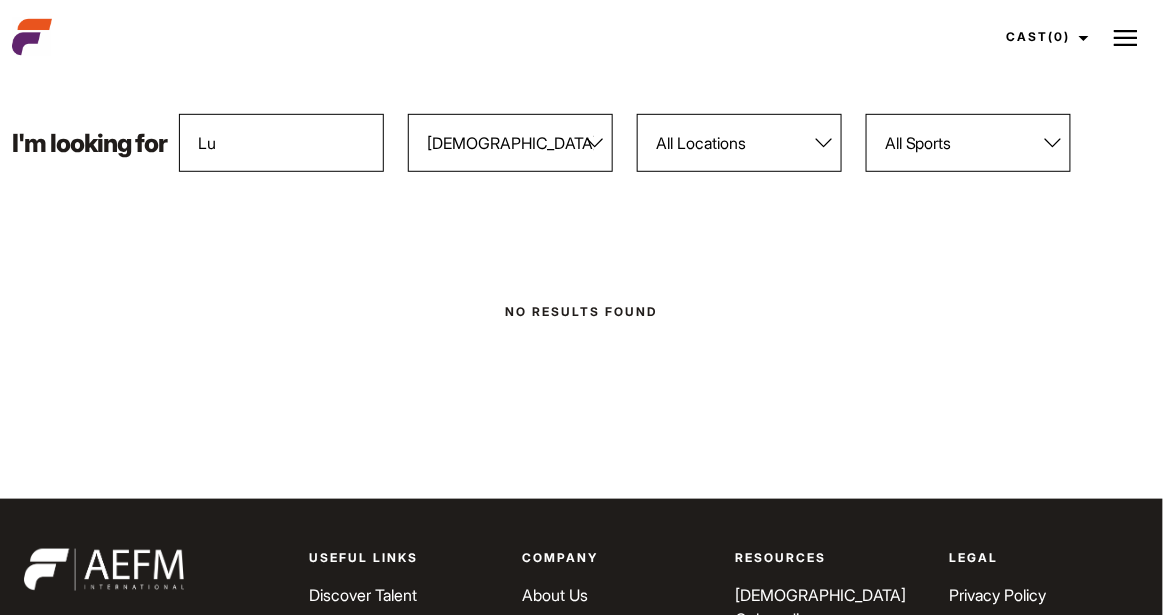 type on "L" 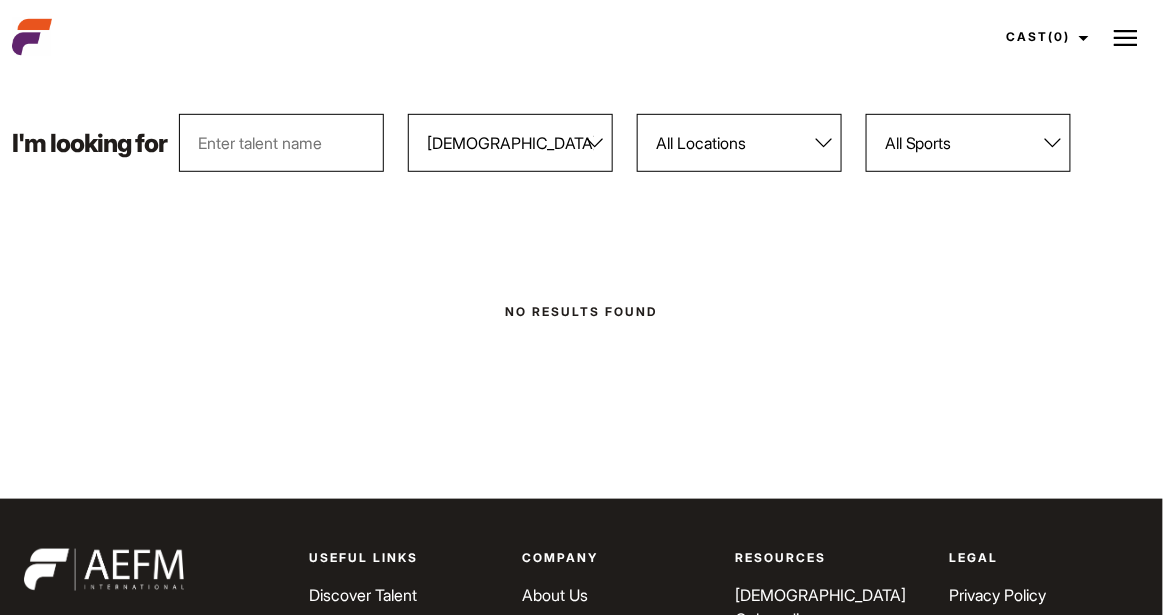 type 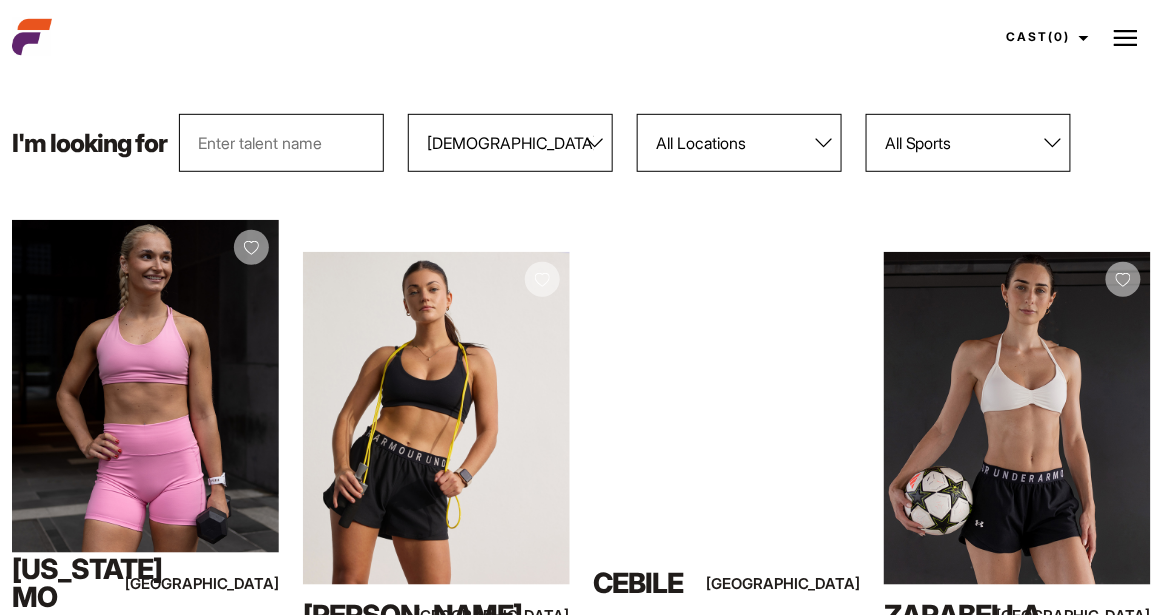 select on "600" 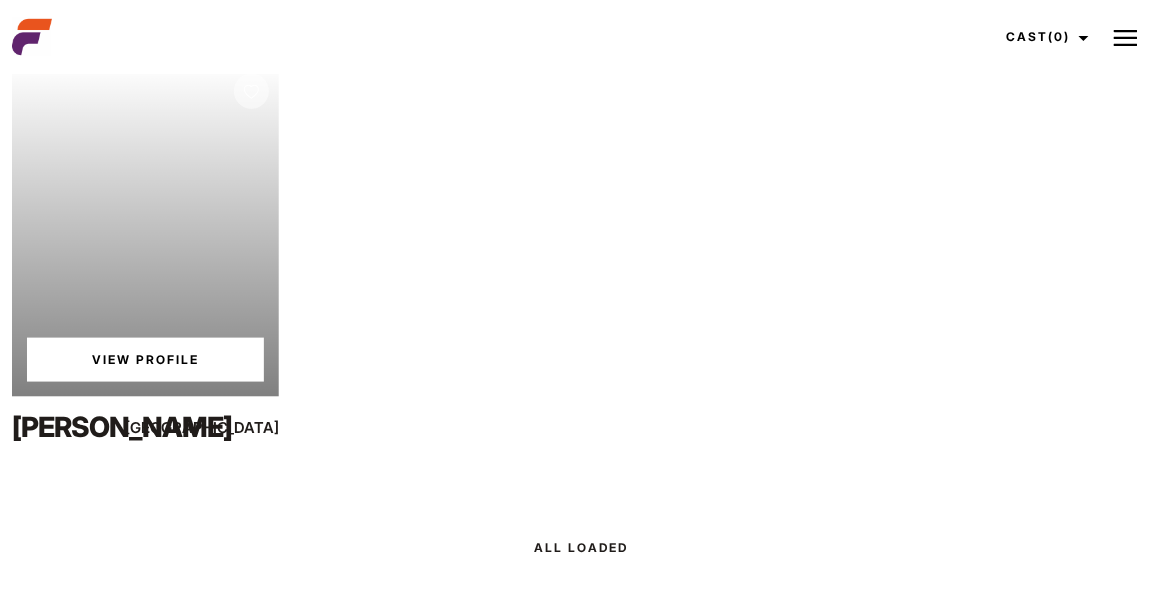 scroll, scrollTop: 383, scrollLeft: 0, axis: vertical 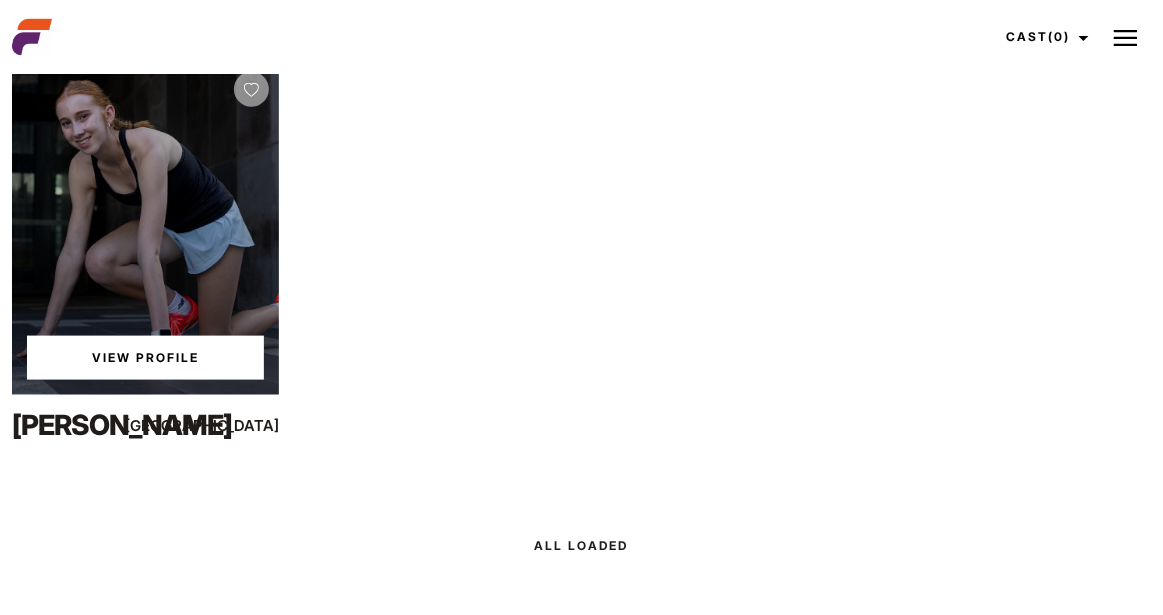 click on "View Profile" at bounding box center [145, 358] 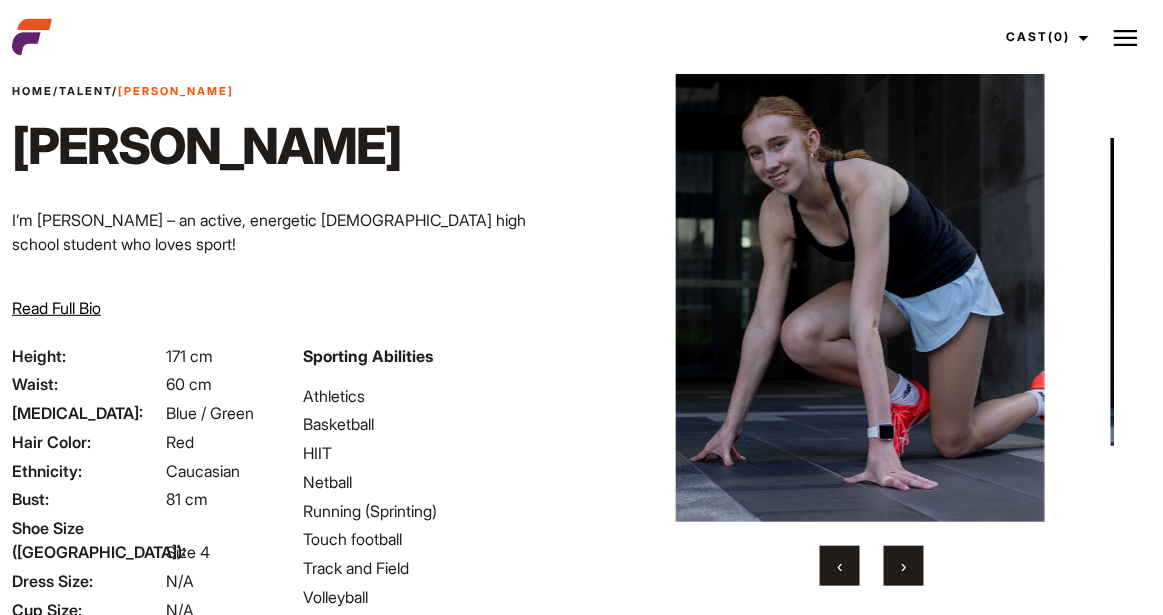 scroll, scrollTop: 0, scrollLeft: 0, axis: both 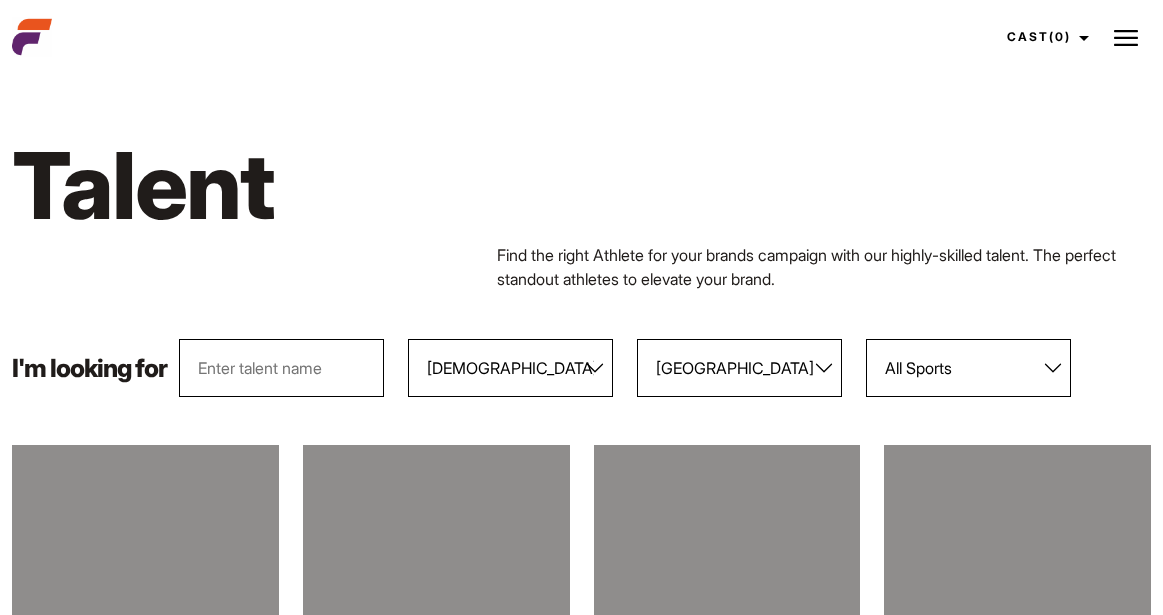 select on "104" 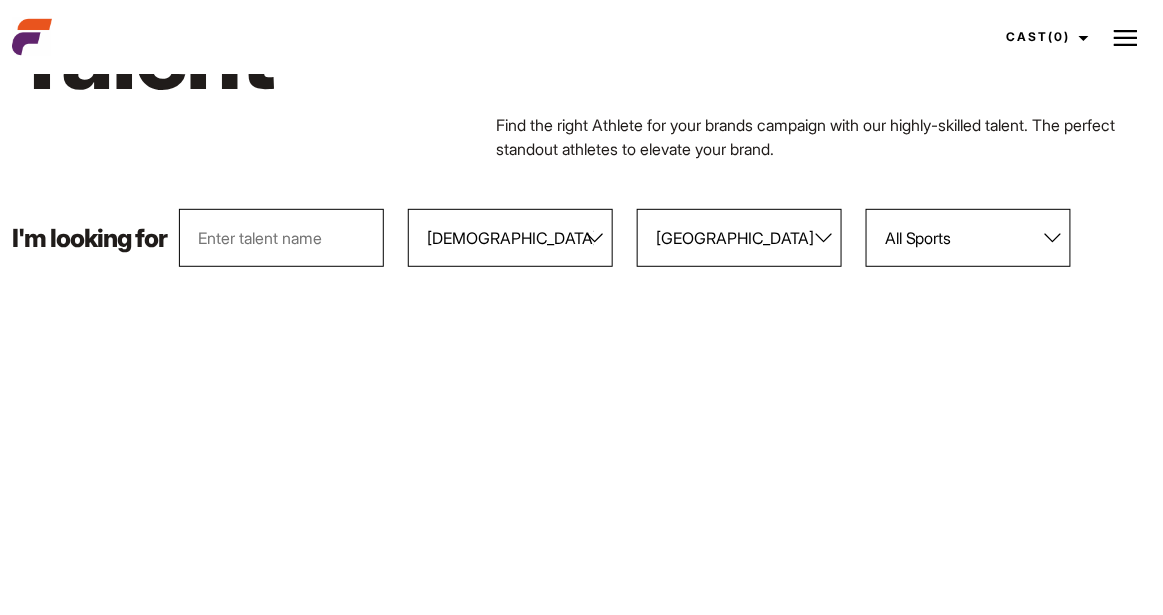 scroll, scrollTop: 0, scrollLeft: 0, axis: both 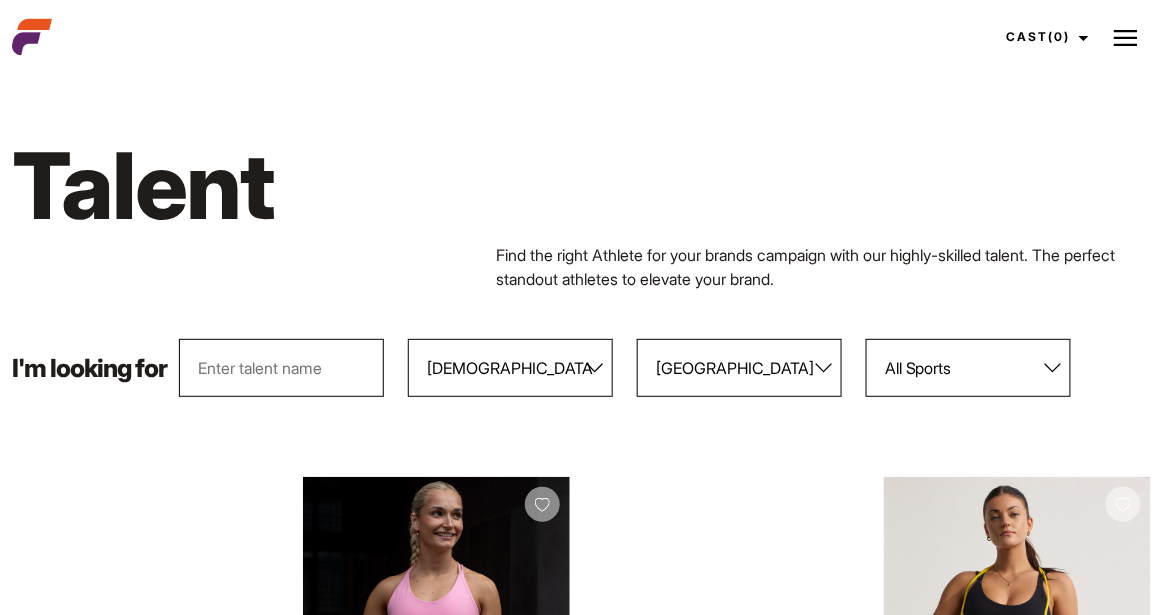 click on "All Sports
100 Meter Butterfly
Acrobatics
Aerial awareness
Aerobics
AFL
Aflw
American Football
Archery
Armwrestling
Athletics
Athletics Combat
Australian Athletics
Badminton
Balance Work
Ball sports
Ballet
Baseball
Baseball / Softball
Basketball
Beach running
Beach Volleyball
Belly Dance
Belly-dancing
Bike Riding bjj Board sports Boxing" at bounding box center (968, 368) 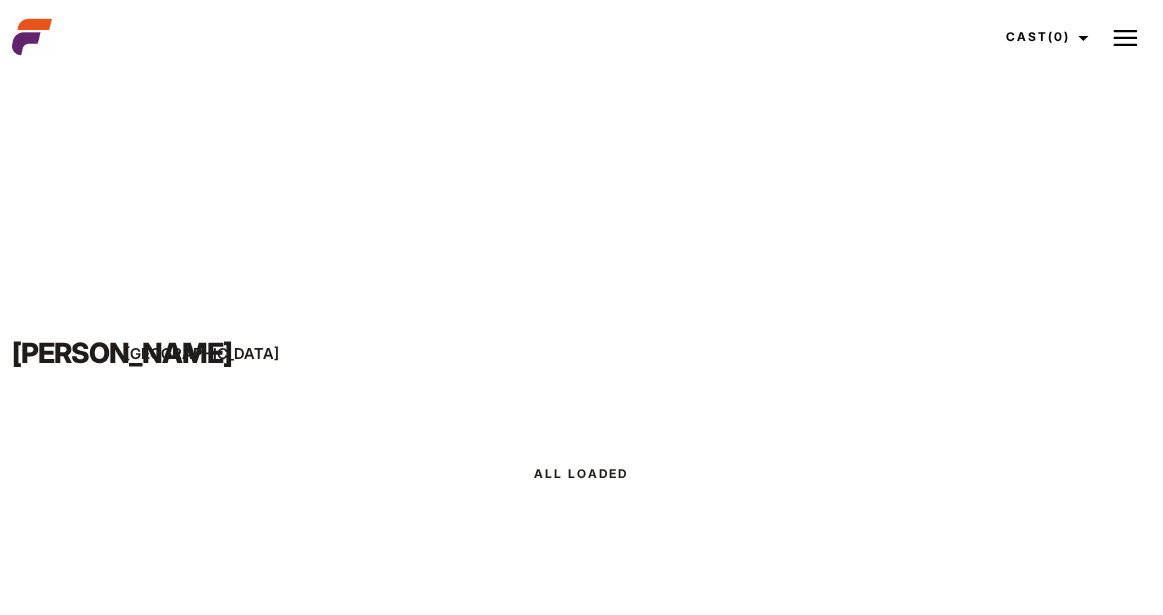 scroll, scrollTop: 0, scrollLeft: 0, axis: both 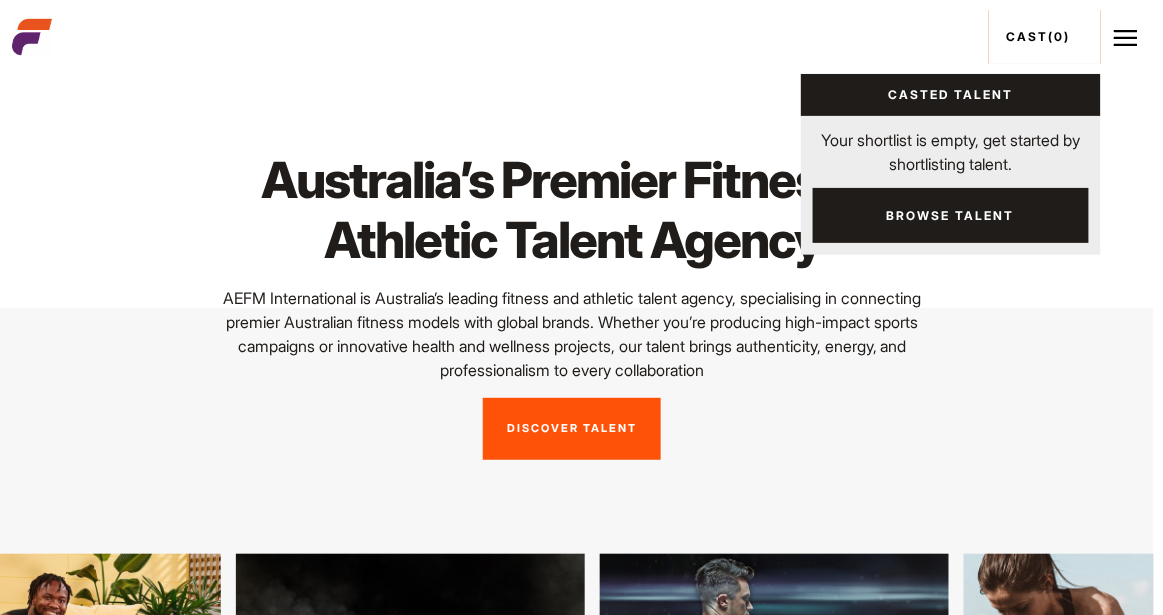 click on "Casted Talent" at bounding box center (951, 95) 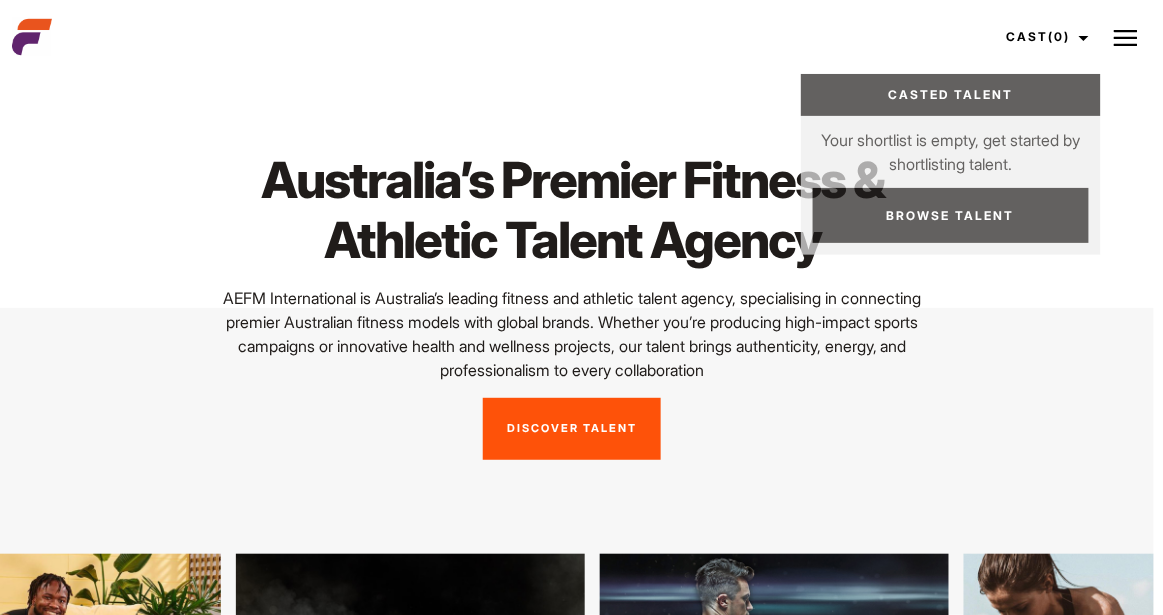 click at bounding box center [1126, 38] 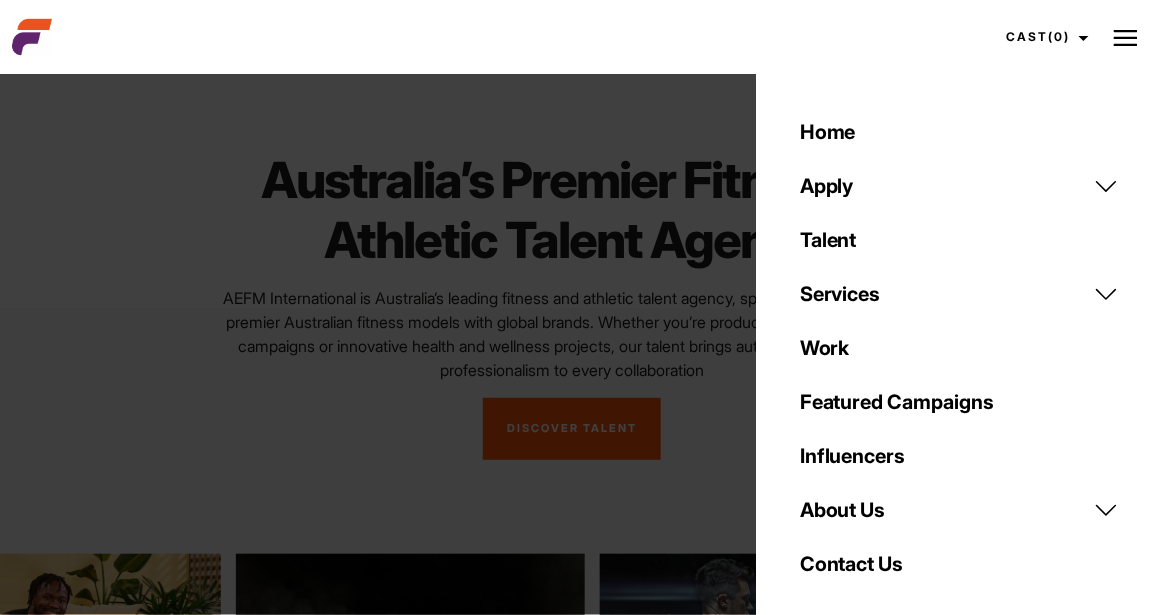 click on "Apply" at bounding box center (959, 186) 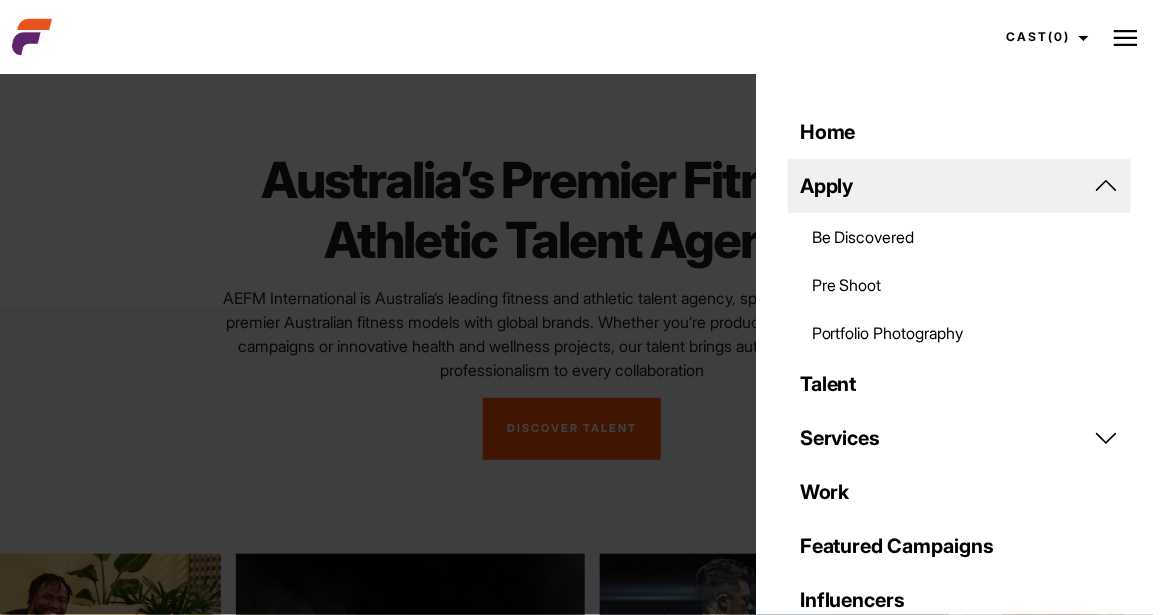 click on "Be Discovered" at bounding box center [959, 237] 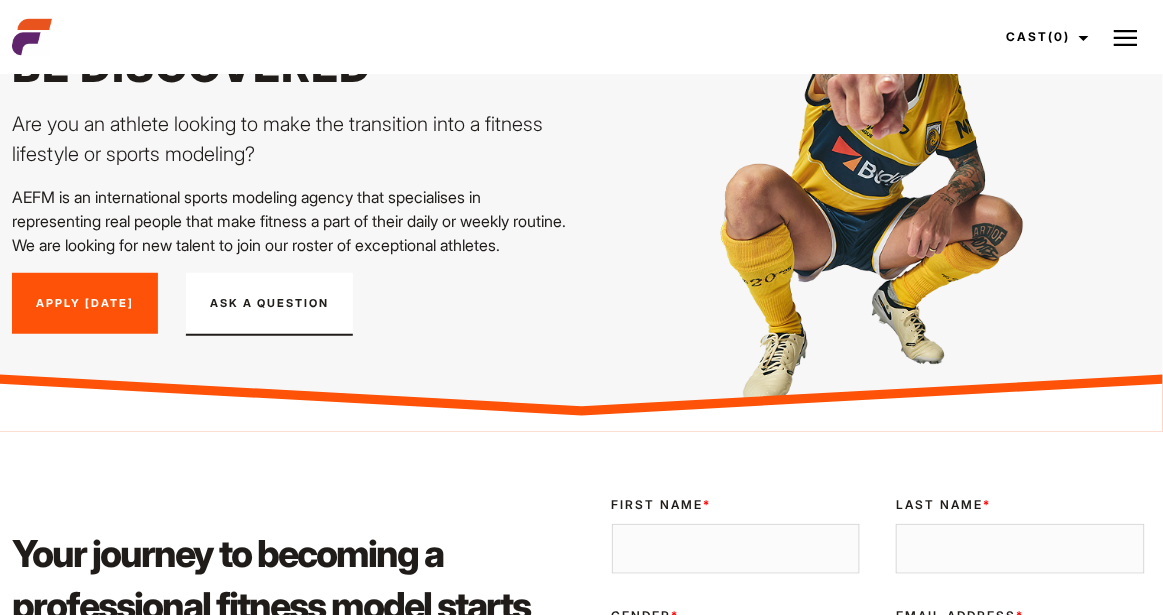 scroll, scrollTop: 183, scrollLeft: 0, axis: vertical 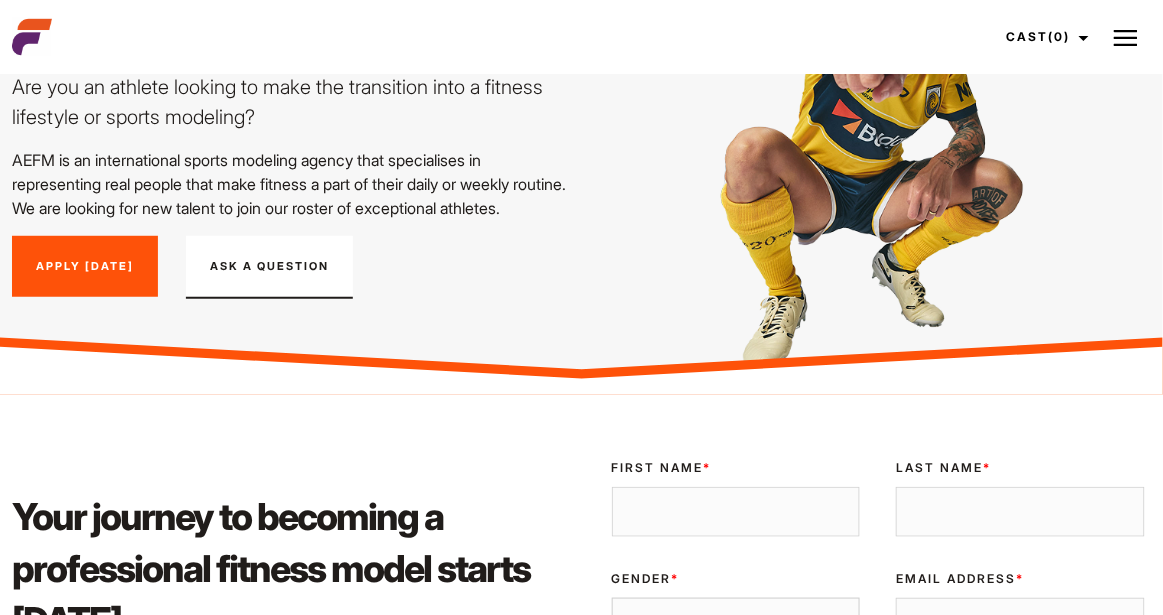 click on "Apply [DATE]" at bounding box center (85, 267) 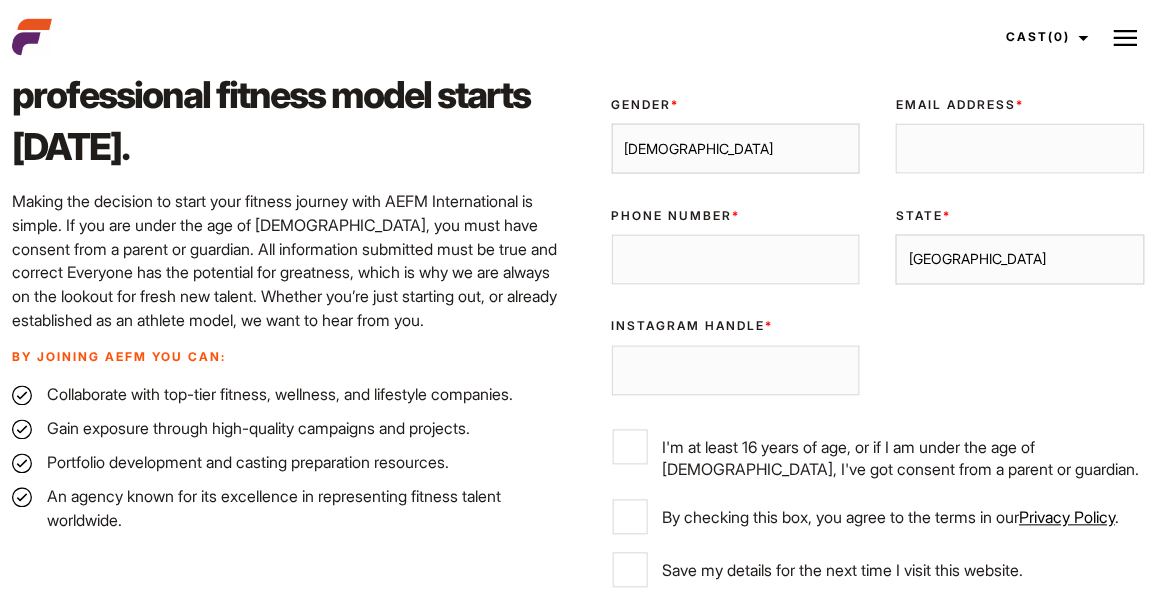 scroll, scrollTop: 699, scrollLeft: 0, axis: vertical 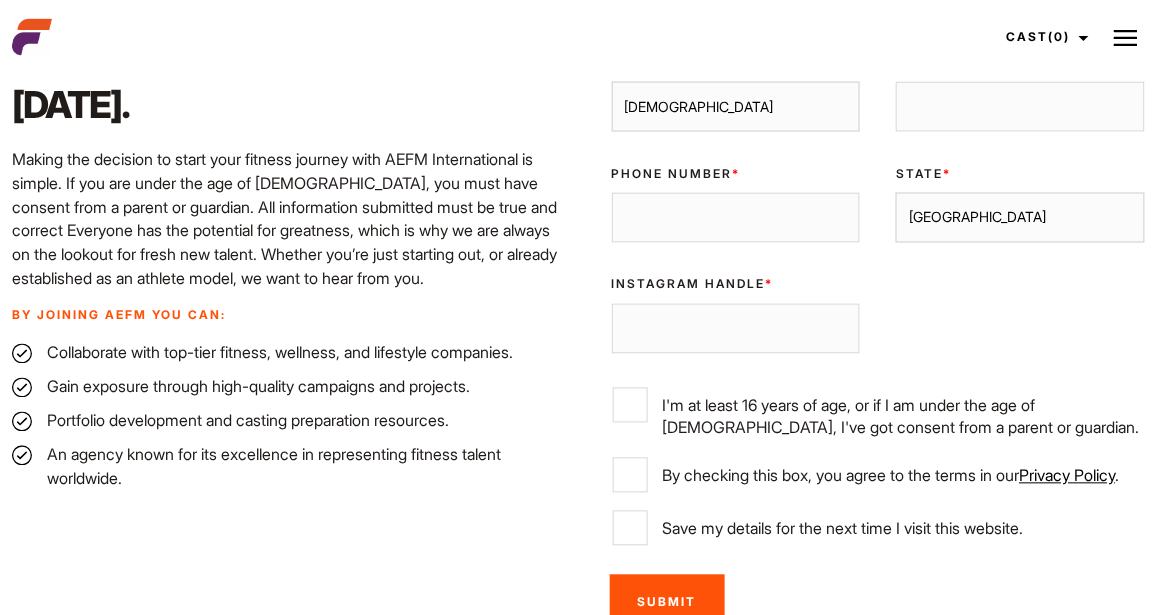 click on "First Name  *" at bounding box center (736, -4) 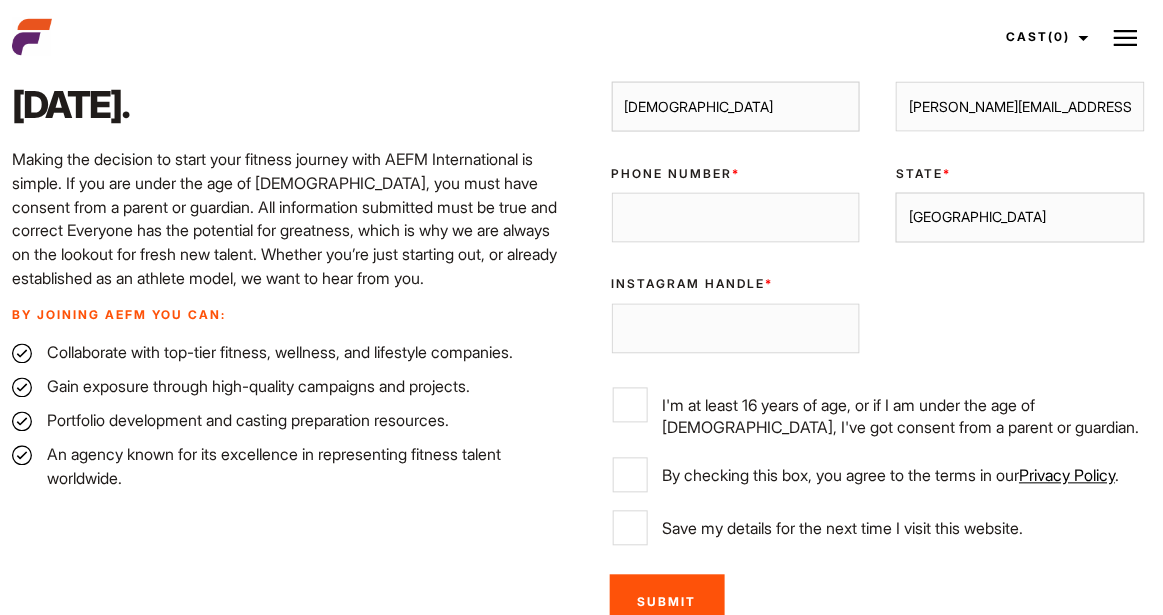 type on "[PERSON_NAME][EMAIL_ADDRESS][PERSON_NAME][DOMAIN_NAME]" 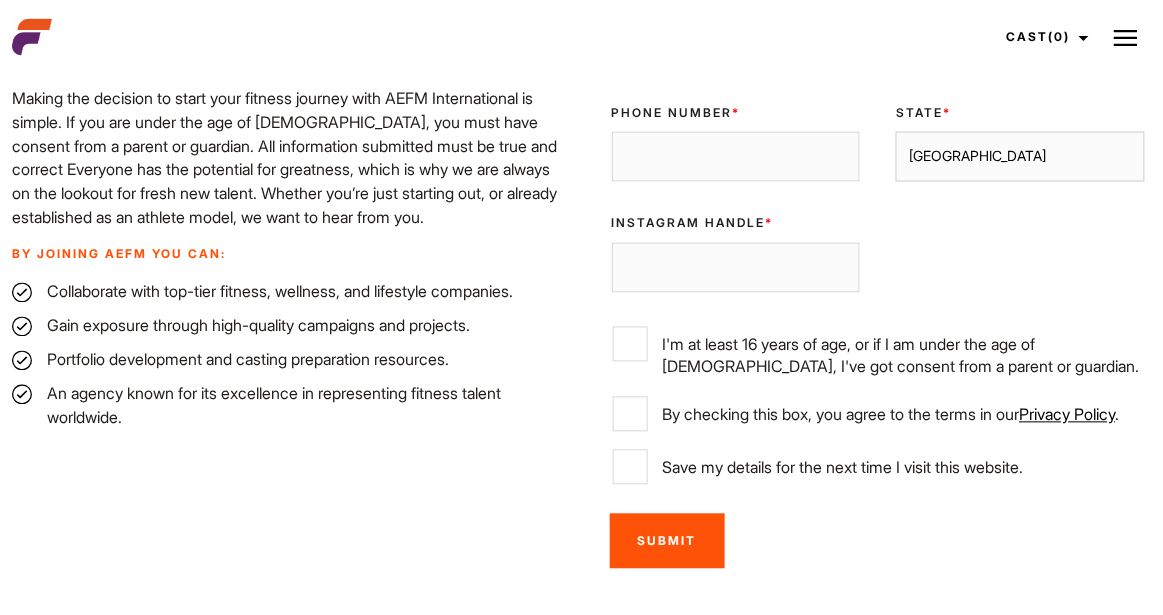 scroll, scrollTop: 763, scrollLeft: 0, axis: vertical 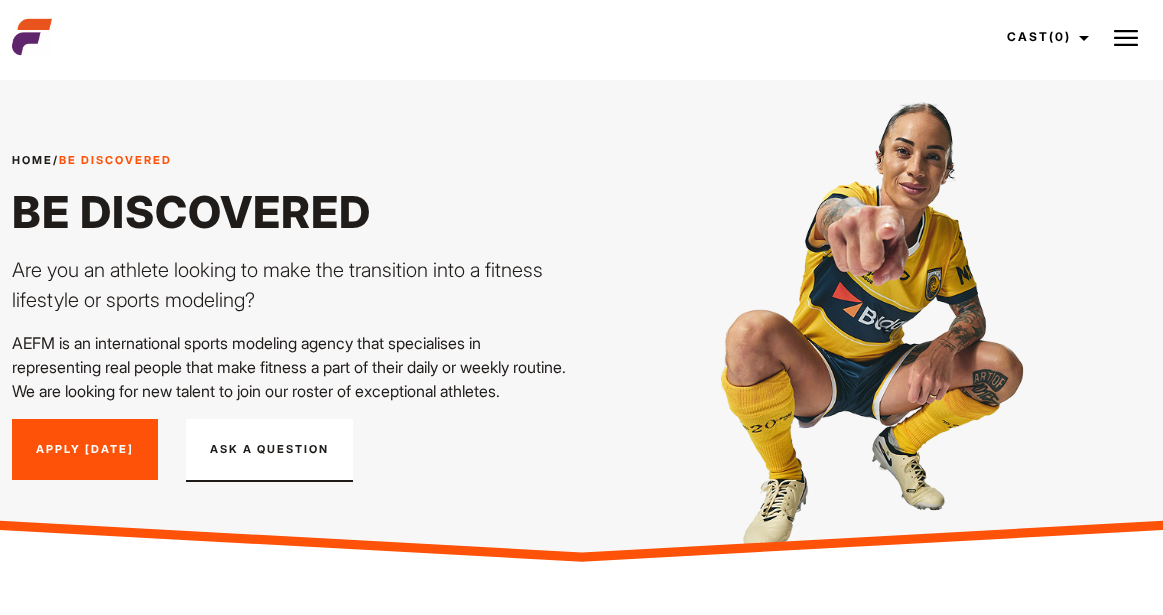 select on "[DEMOGRAPHIC_DATA]" 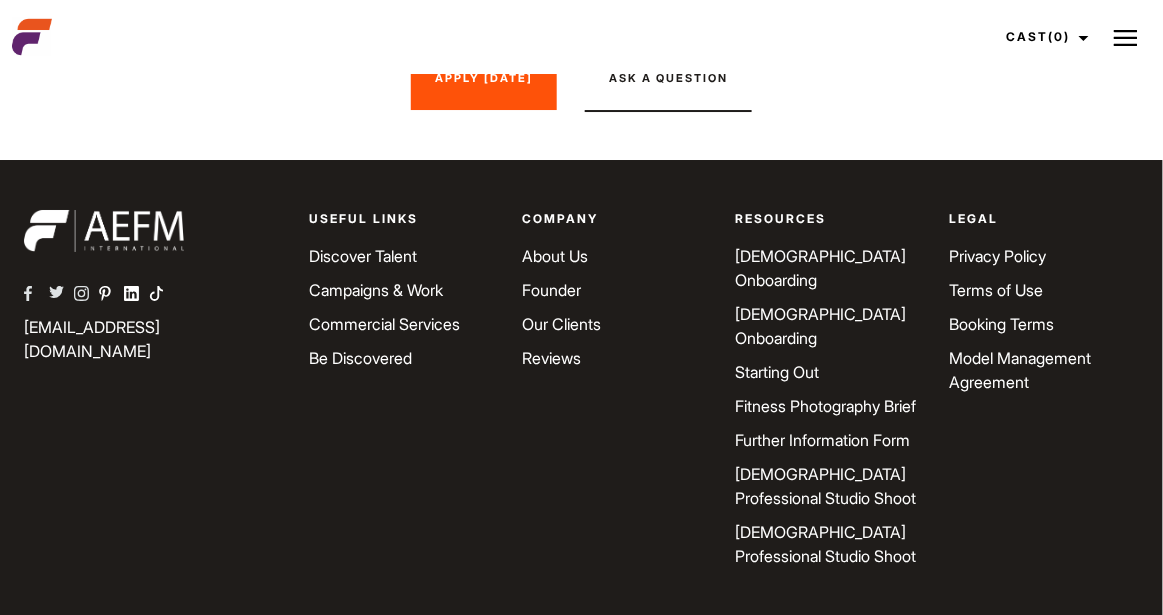 scroll, scrollTop: 3480, scrollLeft: 0, axis: vertical 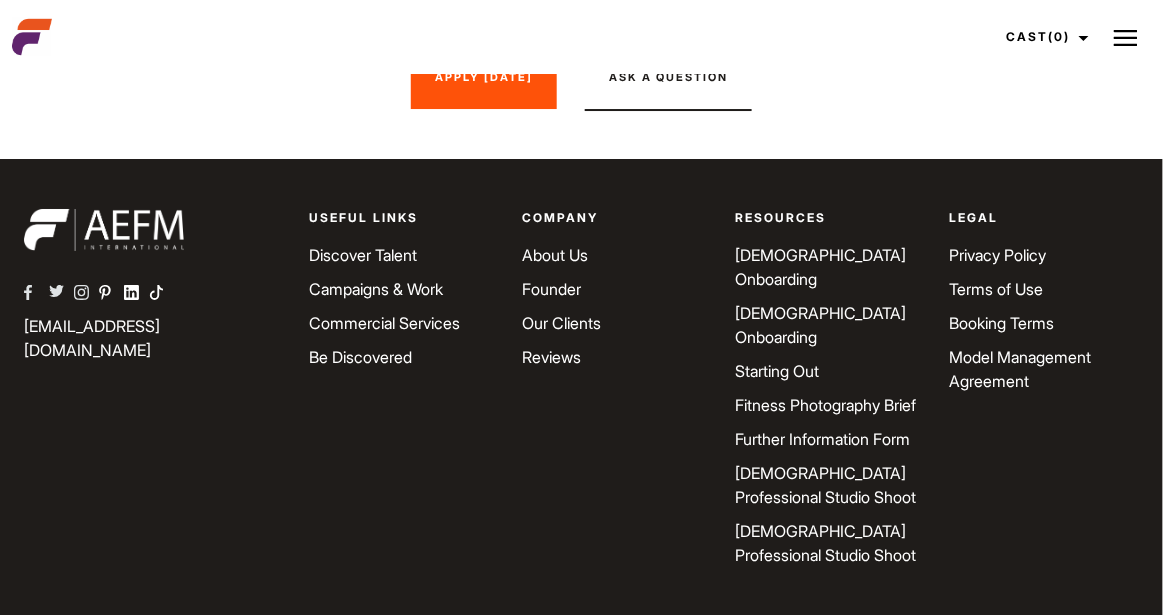 click on "Are there any out of pockets costs in having my professional photos taken?" at bounding box center [581, -480] 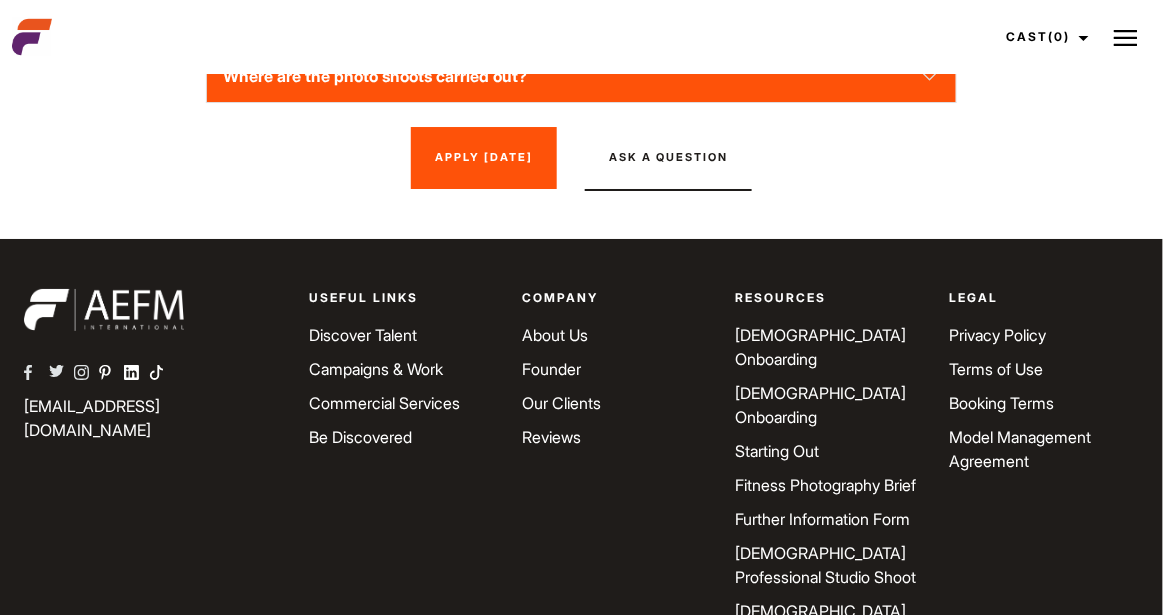 click on "Are there any out of pockets costs in having my professional photos taken?" at bounding box center [581, -480] 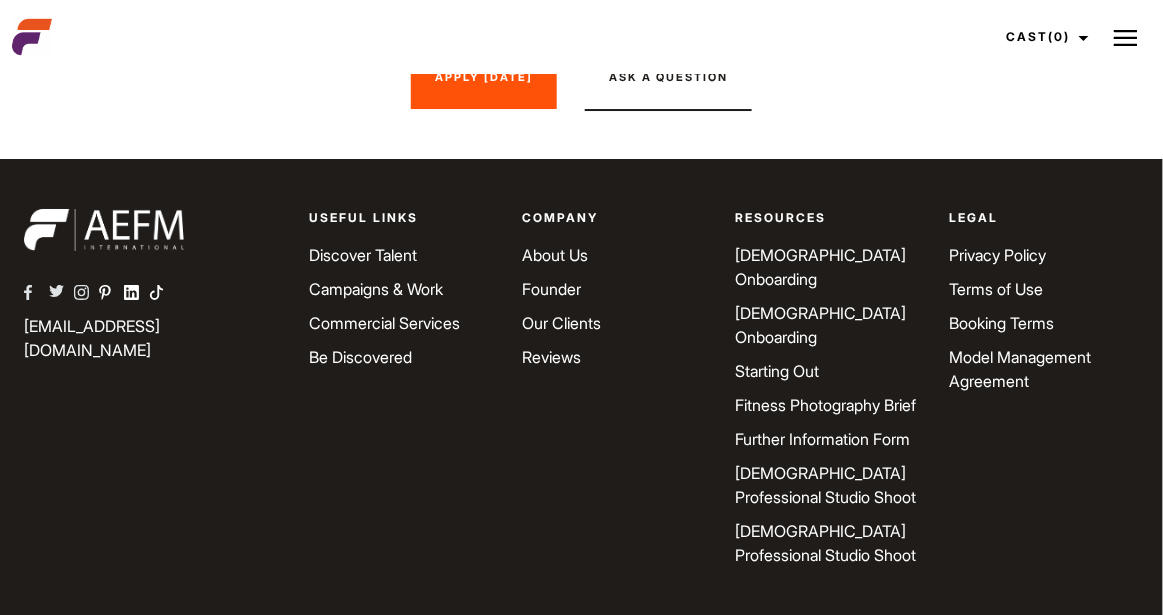 click on "Do I need a fitness professional portfolio?" at bounding box center (581, -412) 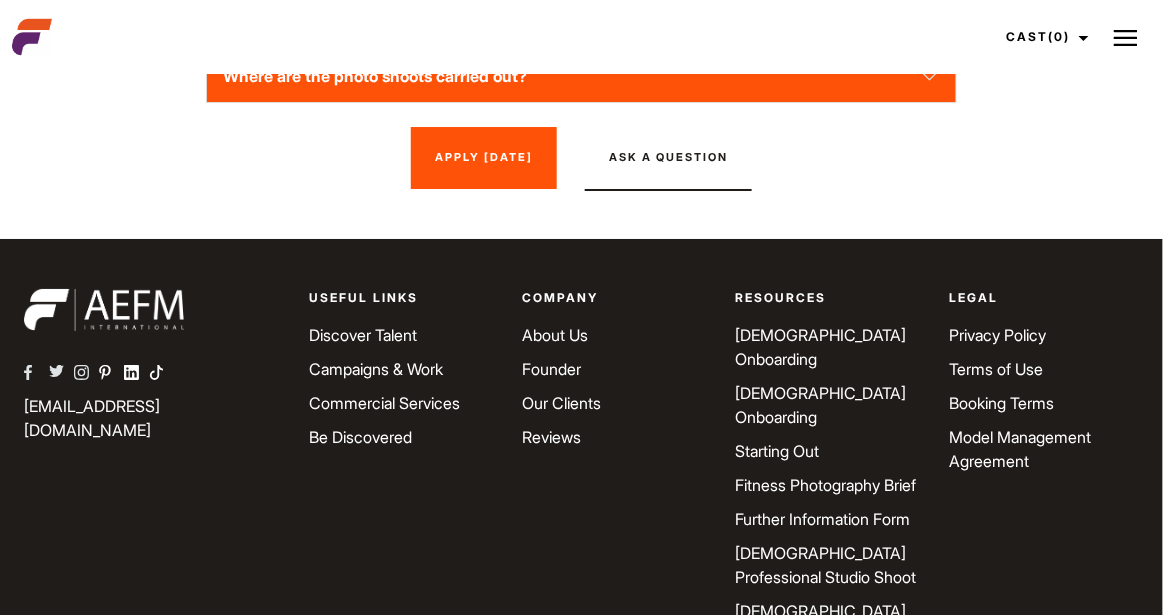click on "Do I need a fitness professional portfolio?" at bounding box center [581, -412] 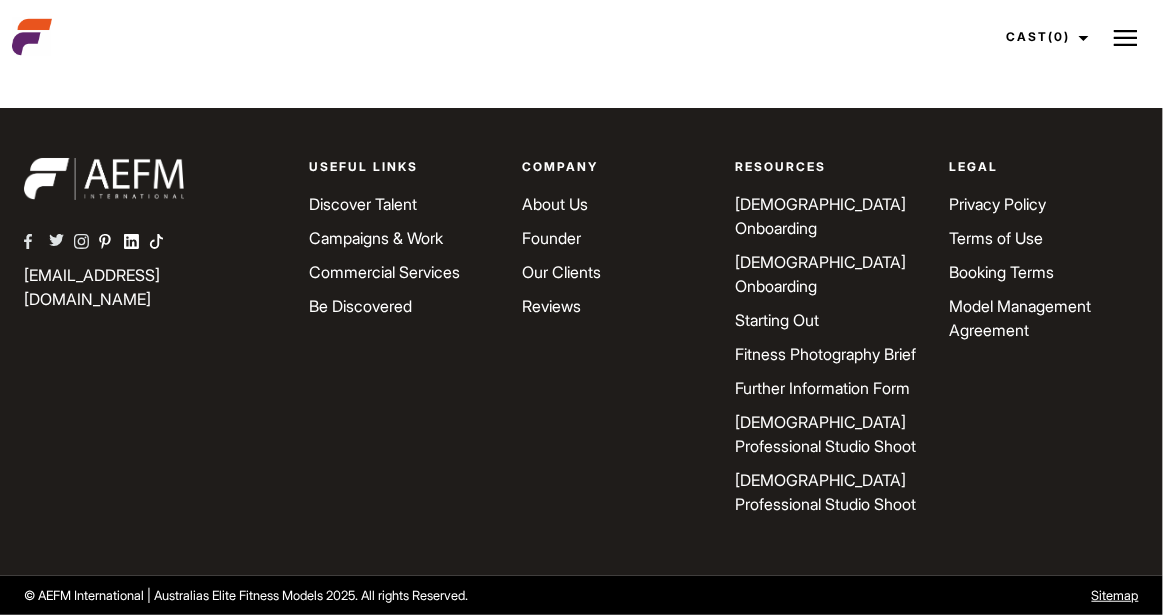 scroll, scrollTop: 3599, scrollLeft: 0, axis: vertical 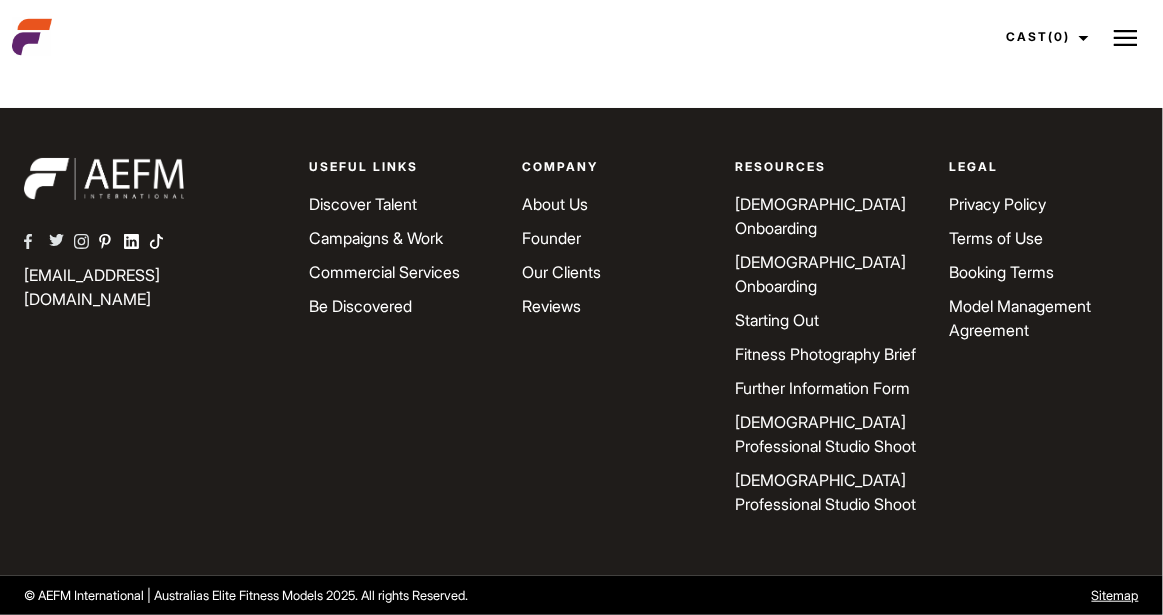click on "Does it cost anything to join the AEFM agency?" at bounding box center [581, -451] 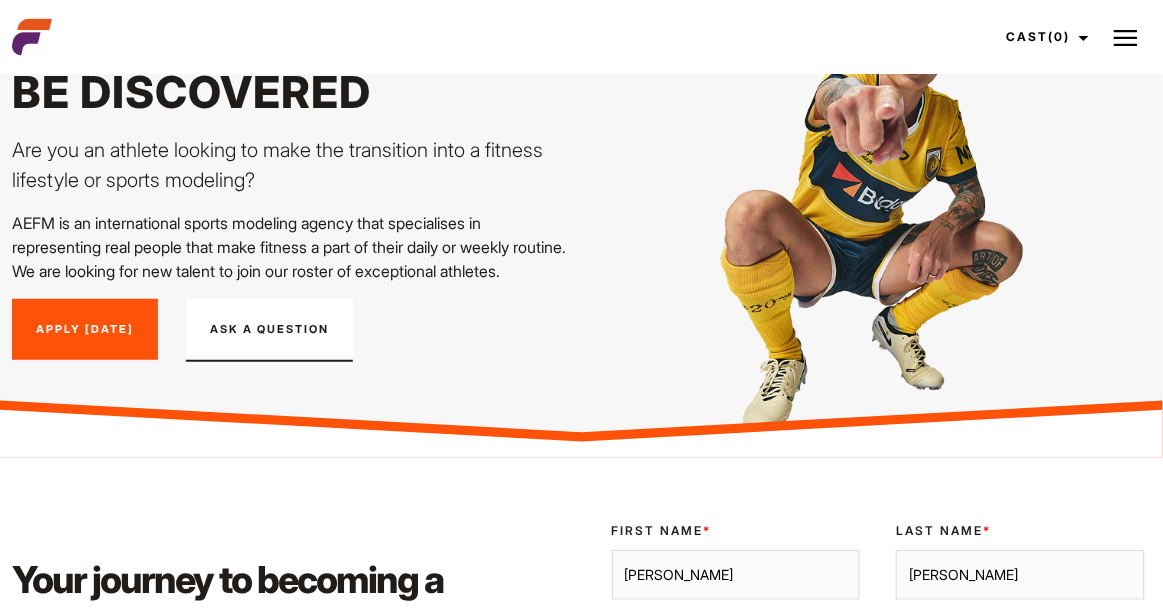 scroll, scrollTop: 0, scrollLeft: 0, axis: both 